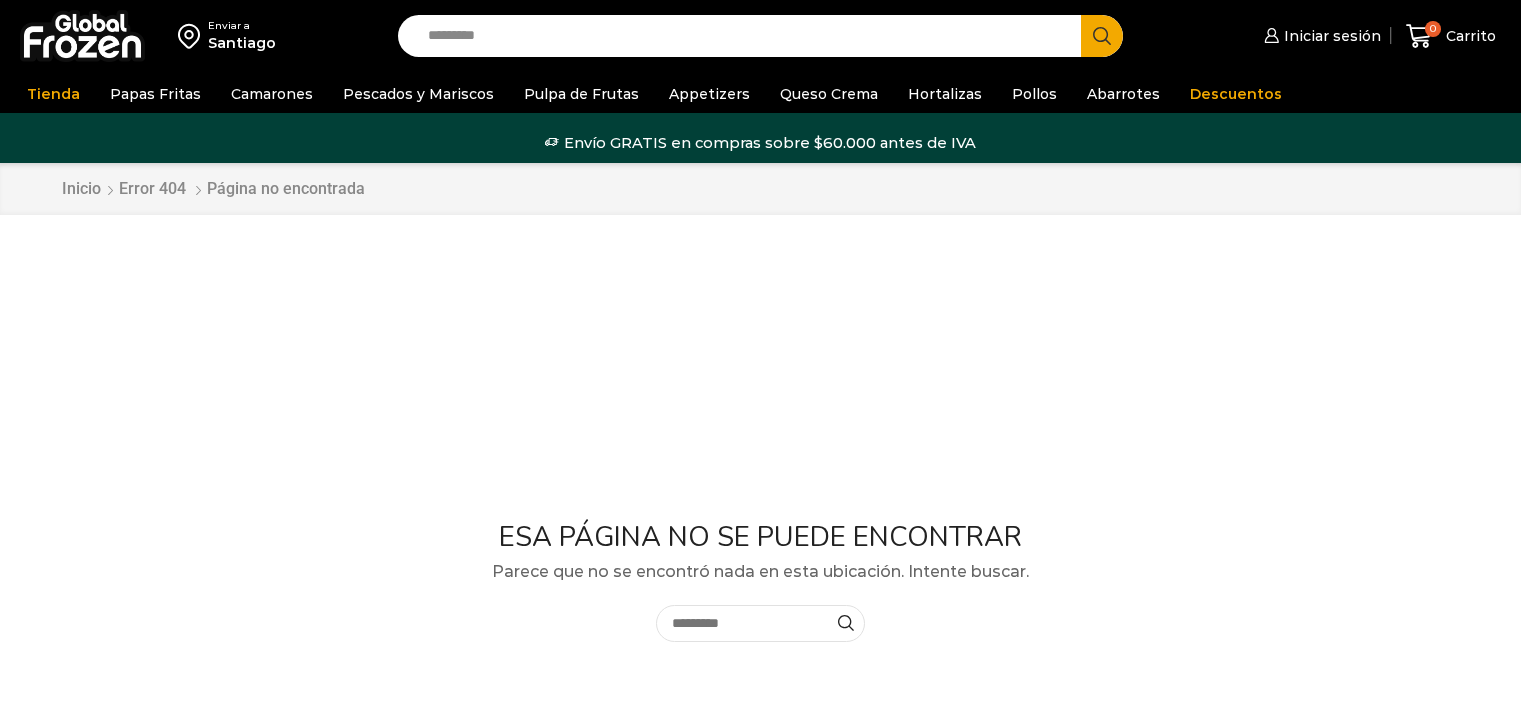 scroll, scrollTop: 0, scrollLeft: 0, axis: both 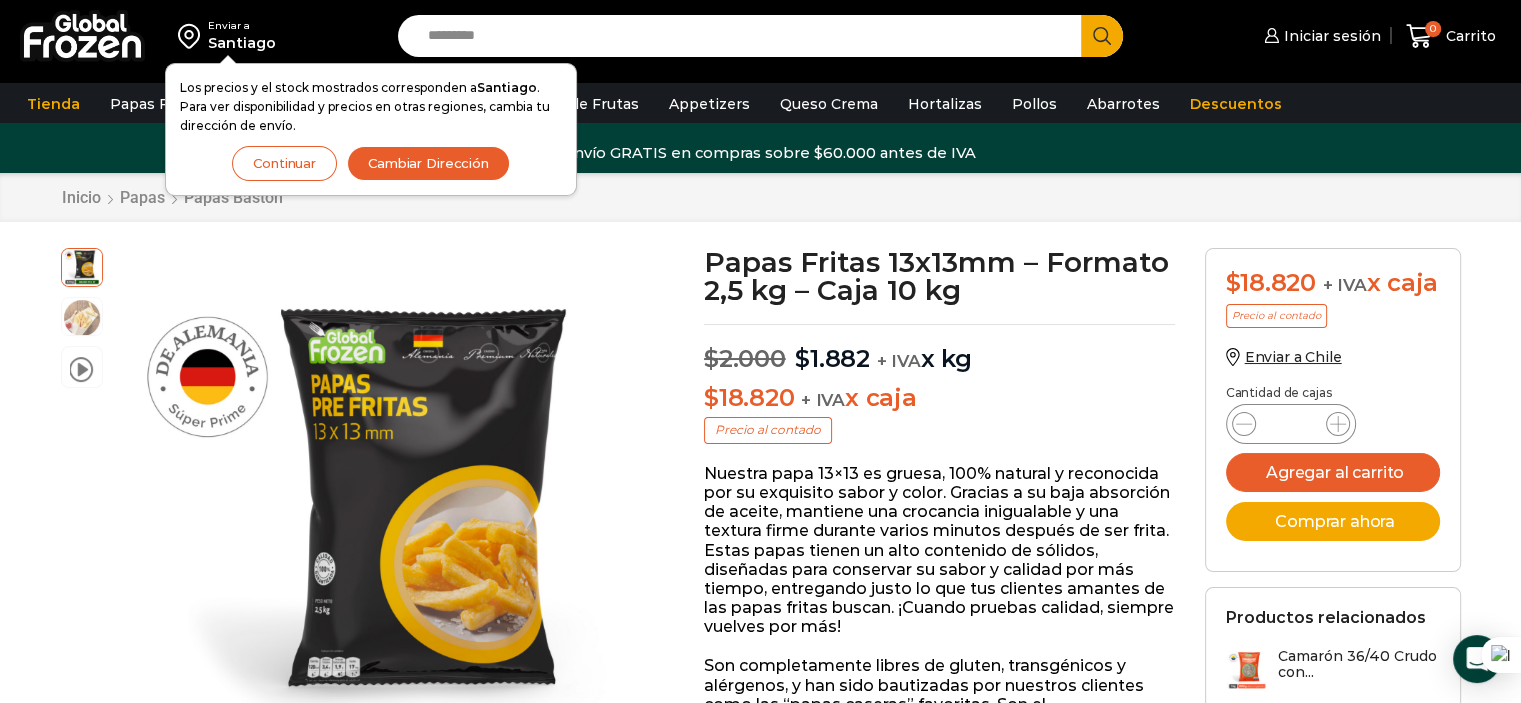 click on "Continuar" at bounding box center [284, 163] 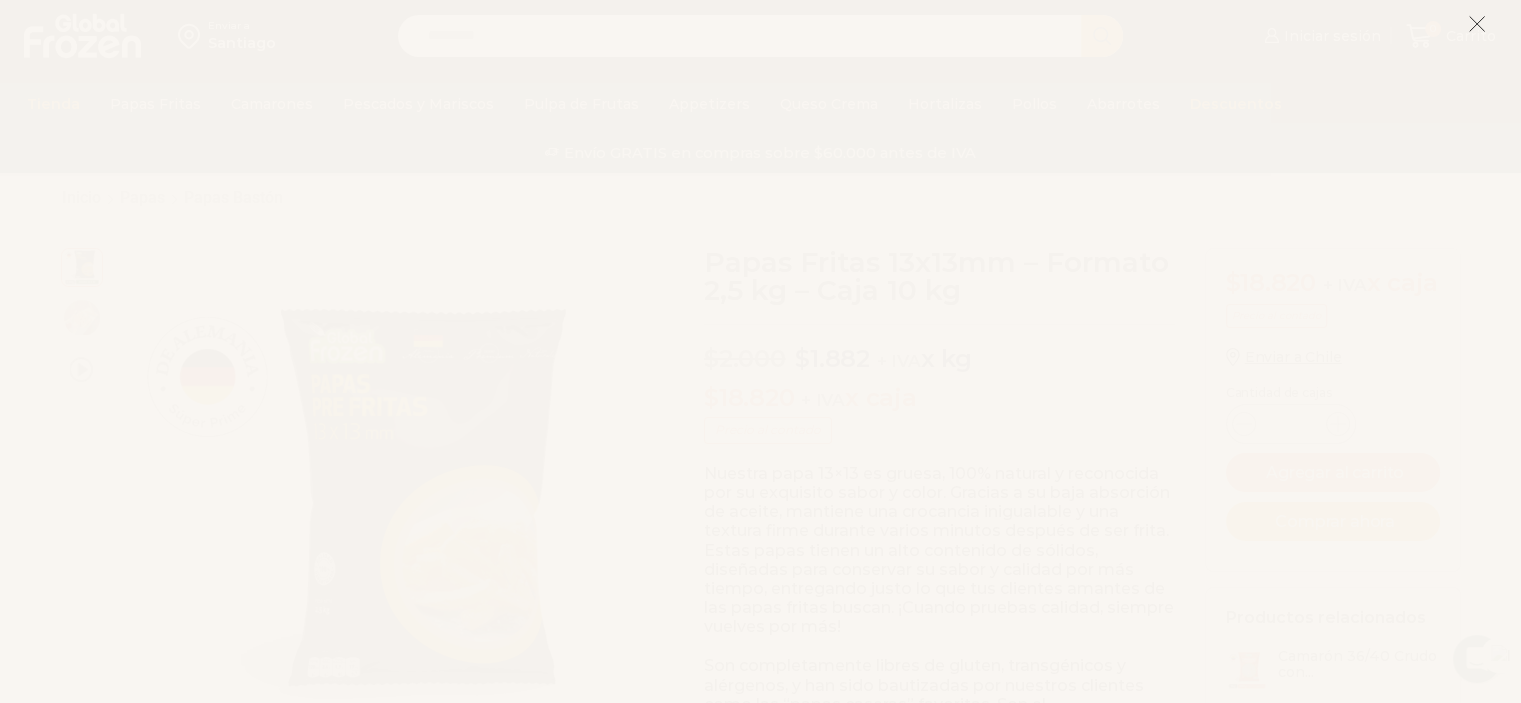click at bounding box center (1477, 24) 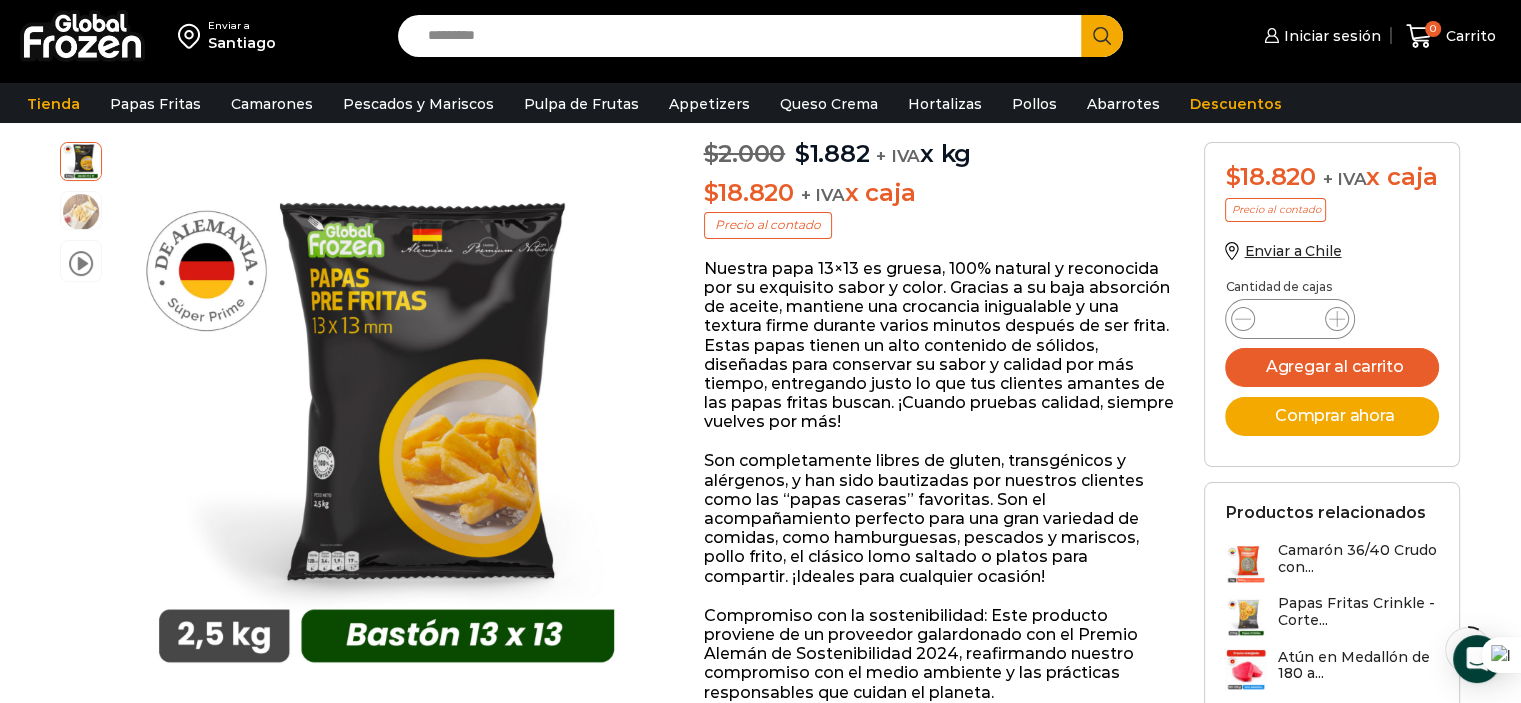scroll, scrollTop: 200, scrollLeft: 0, axis: vertical 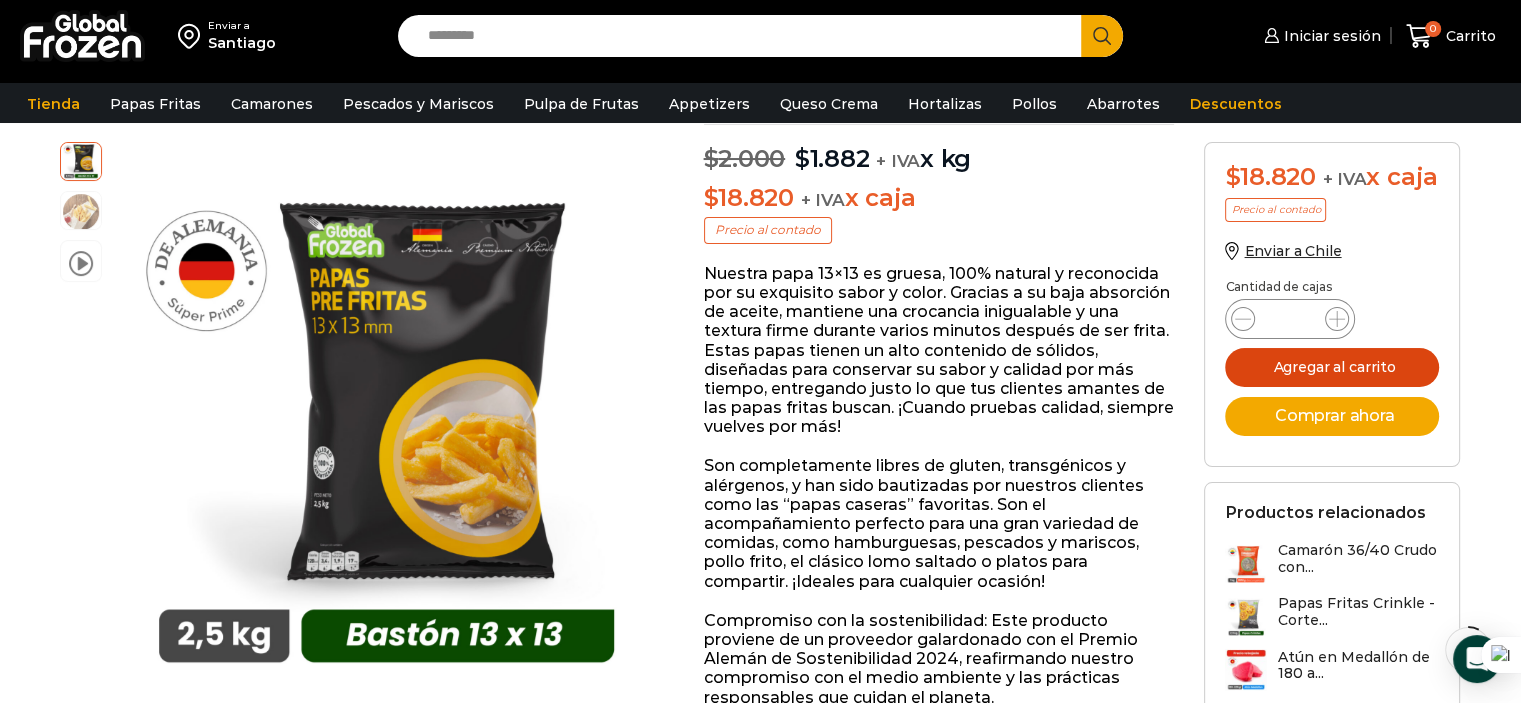 click on "Agregar al carrito" at bounding box center [1332, 367] 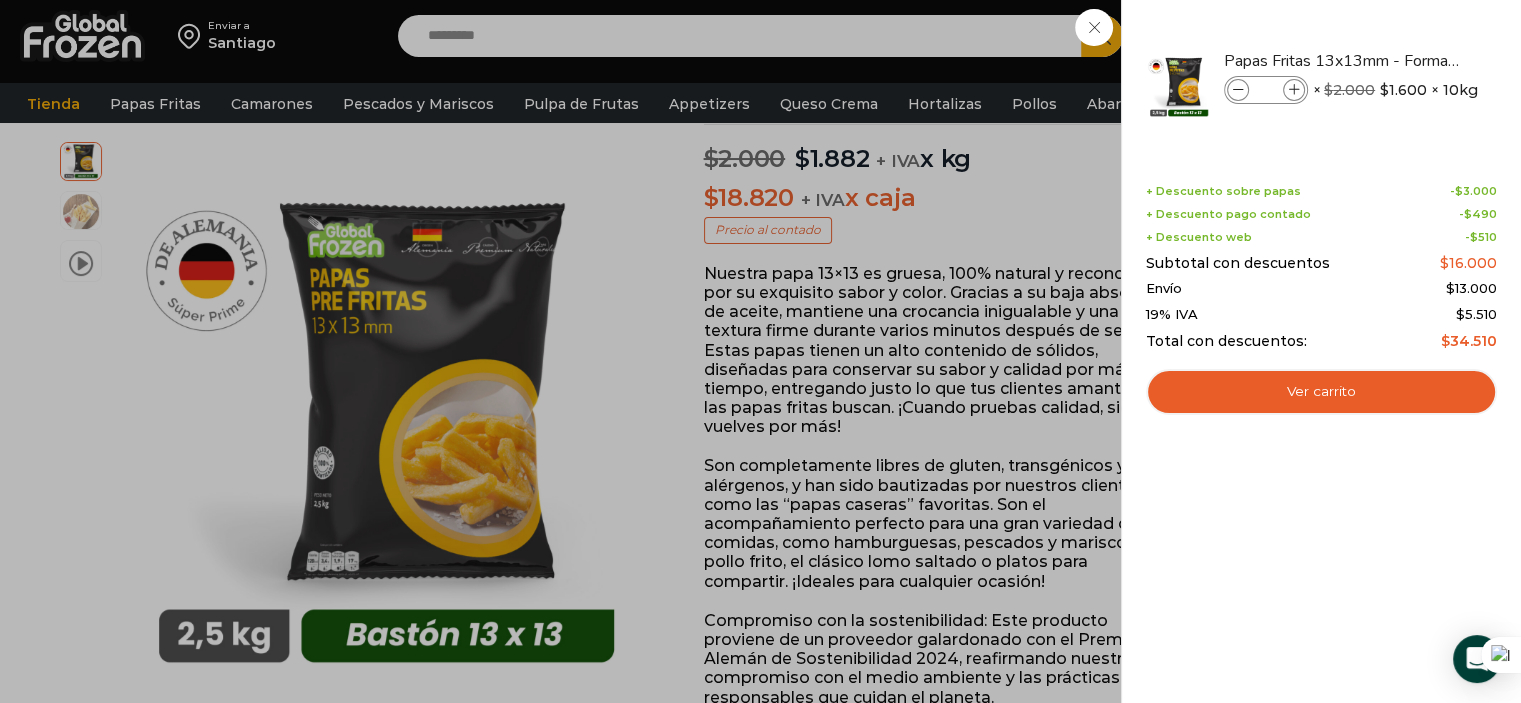 click on "1
Carrito
1
1
Shopping Cart
*" at bounding box center (1451, 36) 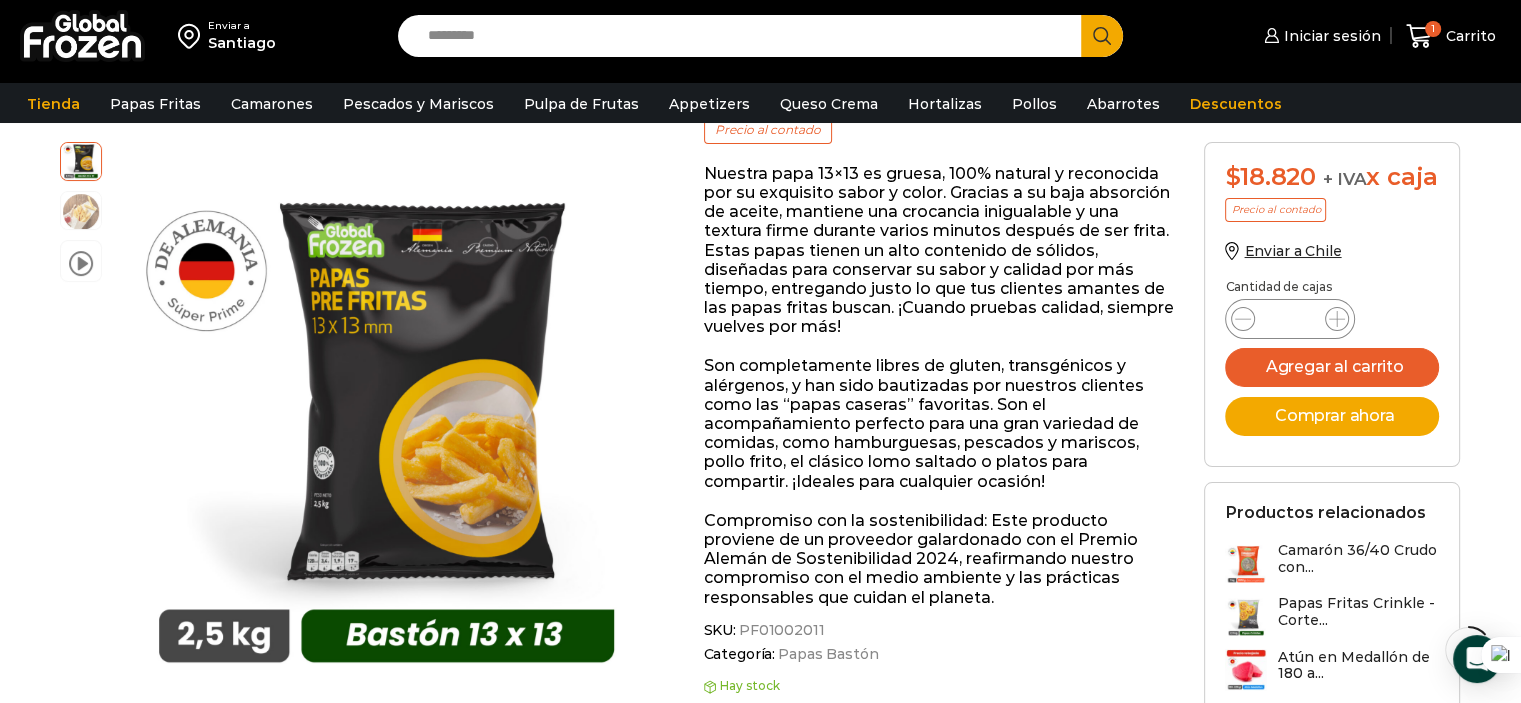 scroll, scrollTop: 400, scrollLeft: 0, axis: vertical 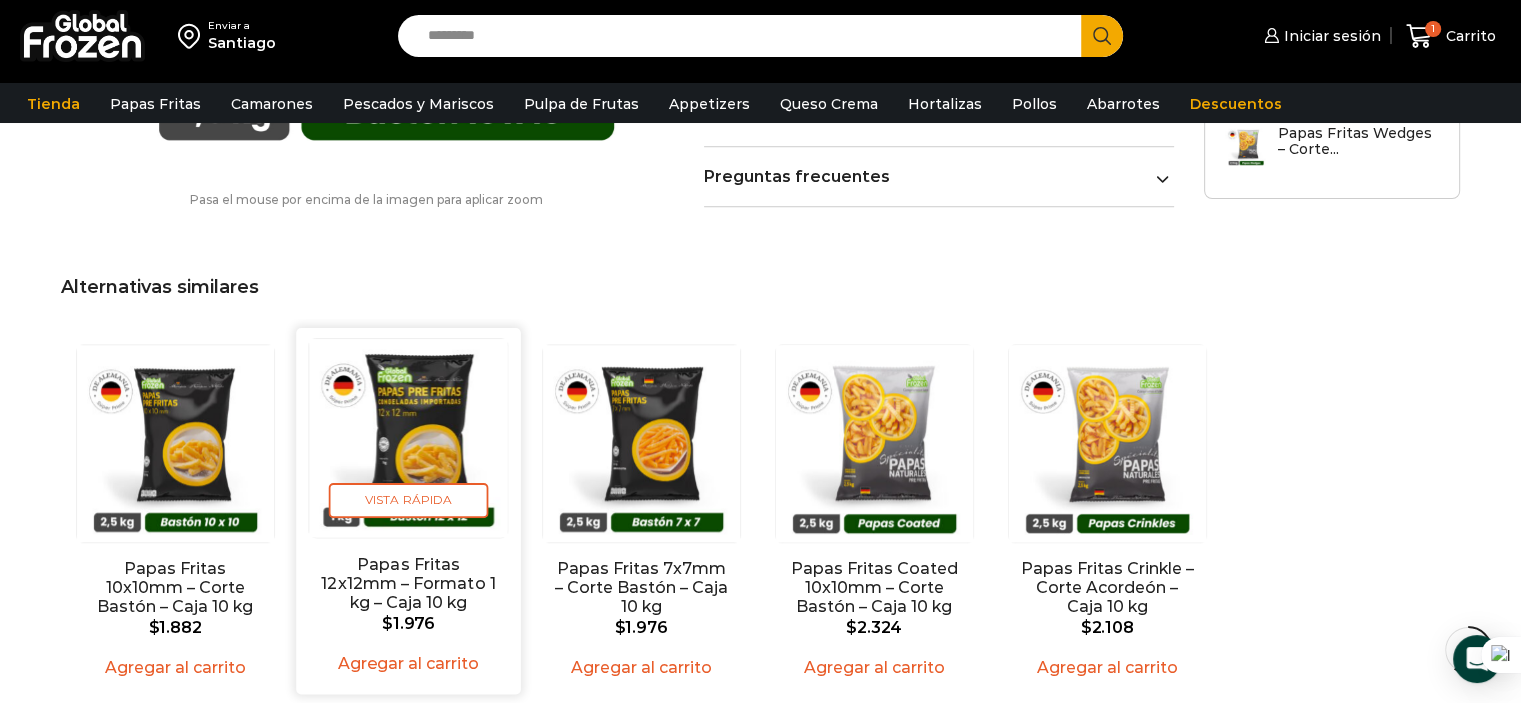click at bounding box center [408, 438] 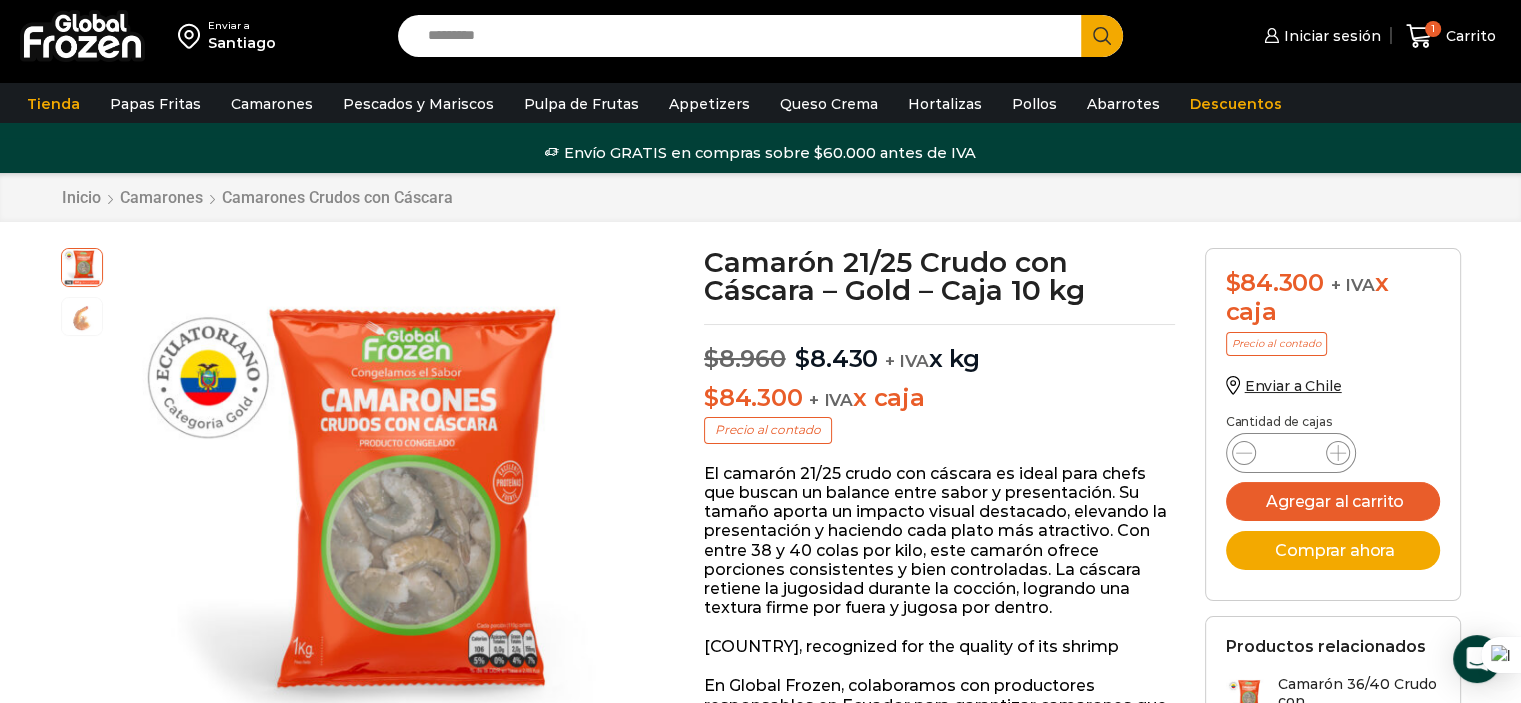 scroll, scrollTop: 0, scrollLeft: 0, axis: both 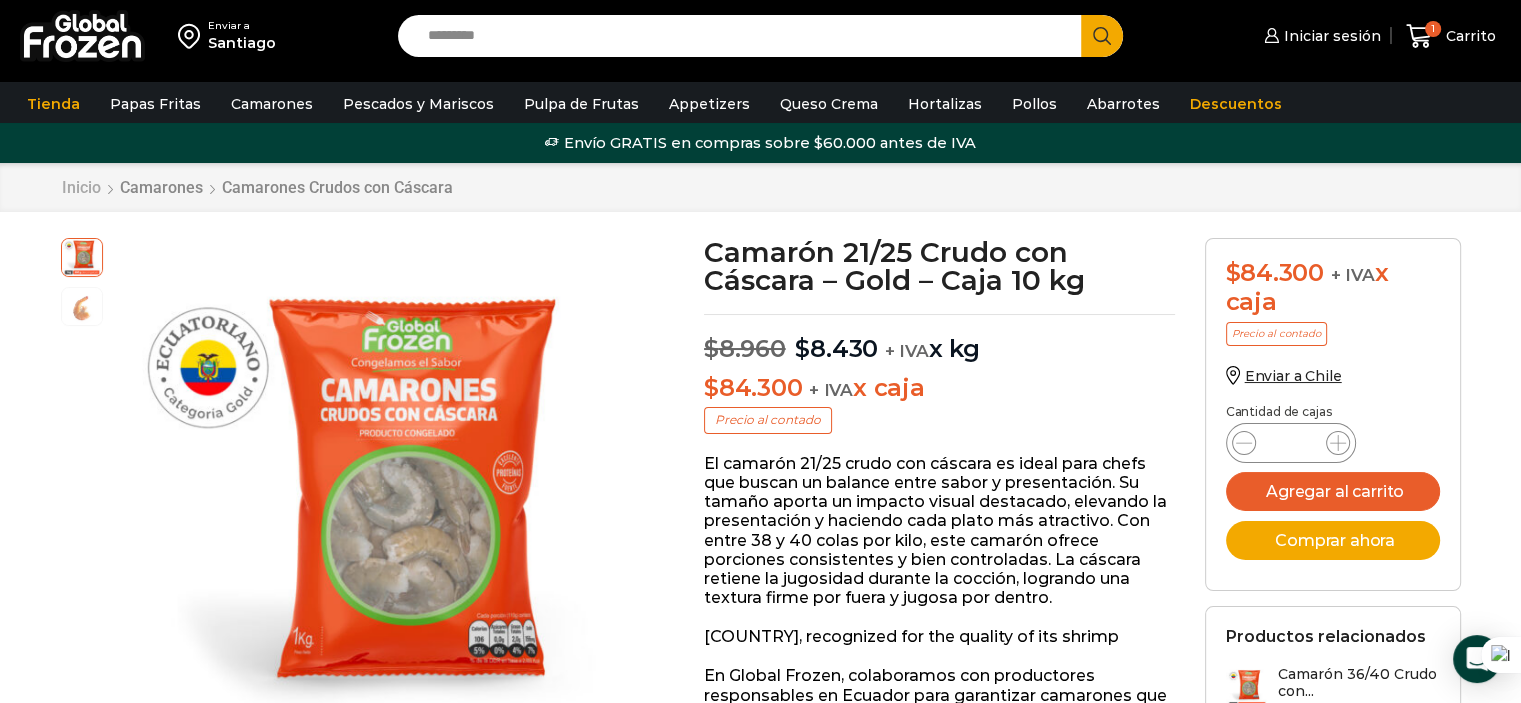 click on "Inicio" at bounding box center (81, 187) 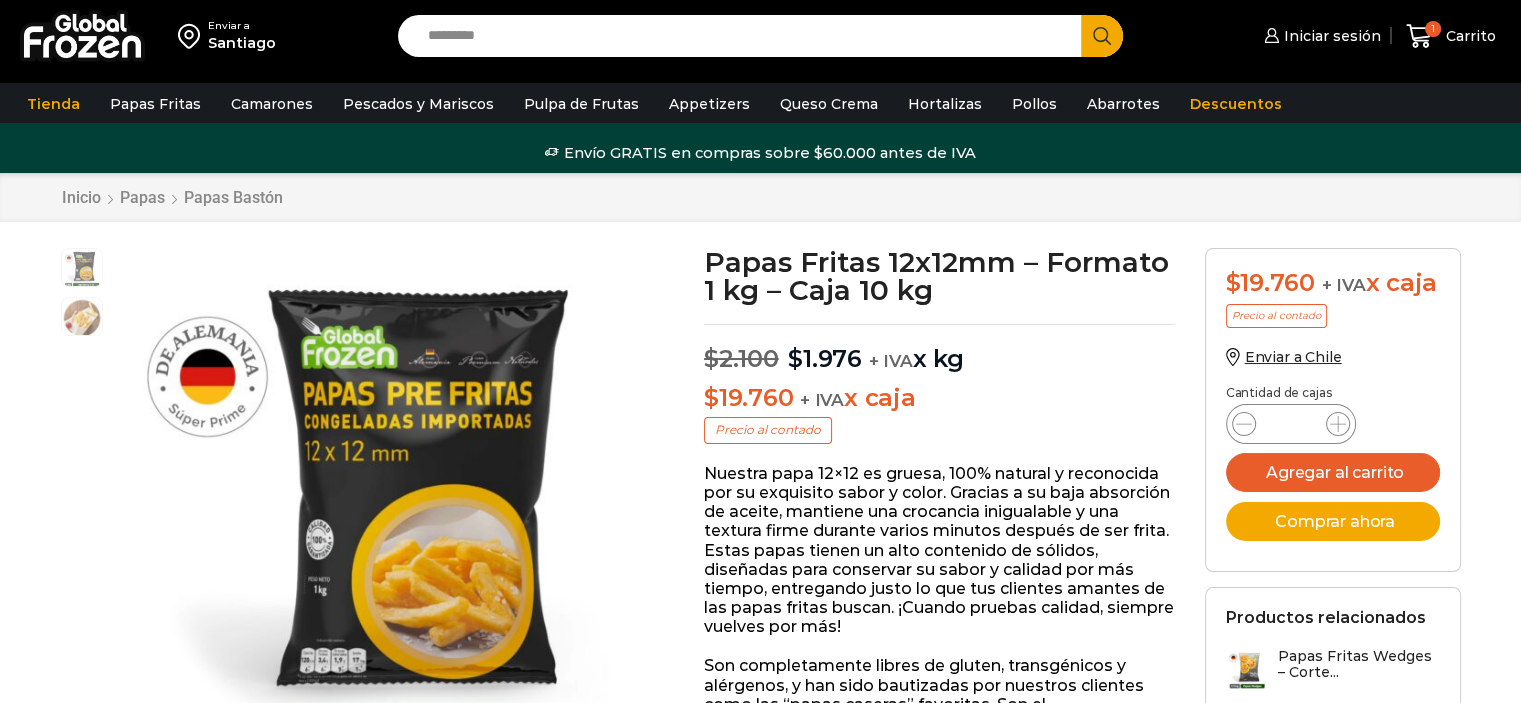 scroll, scrollTop: 0, scrollLeft: 0, axis: both 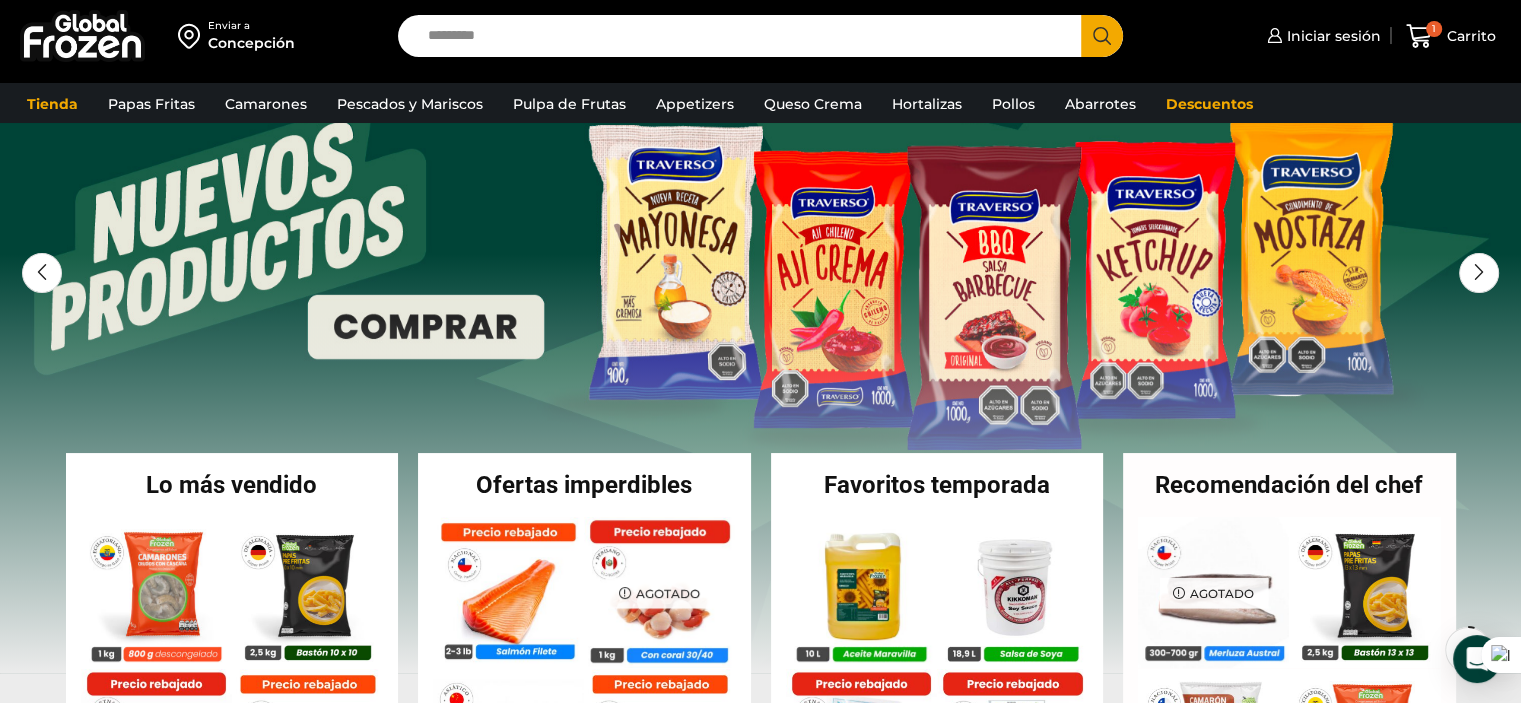 click on "Lo más vendido
Hay stock
Camarón 36/40 Crudo con Cáscara – Gold – Caja 10 kg
$ 7.640
Agregar al carrito
Vista Rápida
Hay stock
$
$" at bounding box center (760, 647) 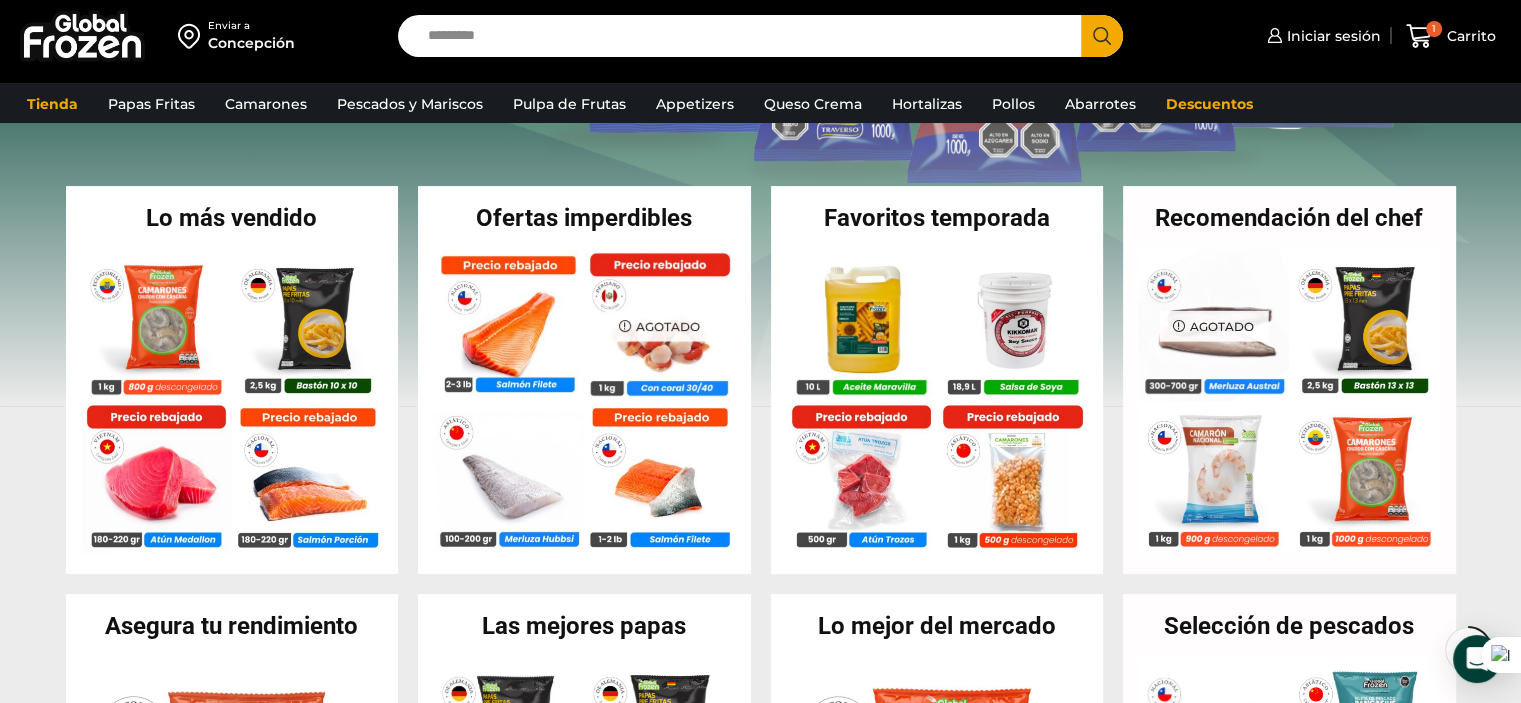 scroll, scrollTop: 400, scrollLeft: 0, axis: vertical 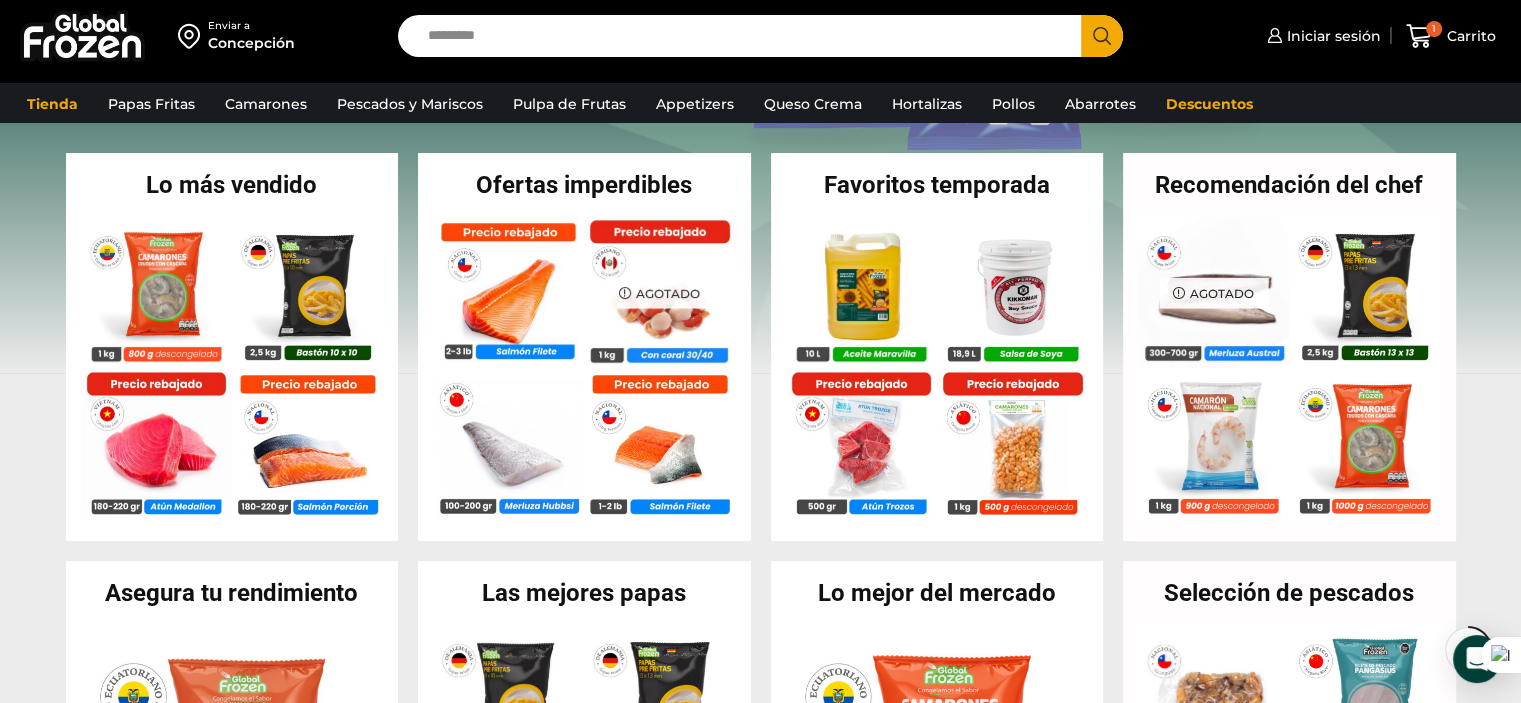 click on "Lo más vendido
Hay stock
Camarón 36/40 Crudo con Cáscara – Gold – Caja 10 kg
$ 7.640
Agregar al carrito
Vista Rápida
Hay stock
$
$" at bounding box center [760, 347] 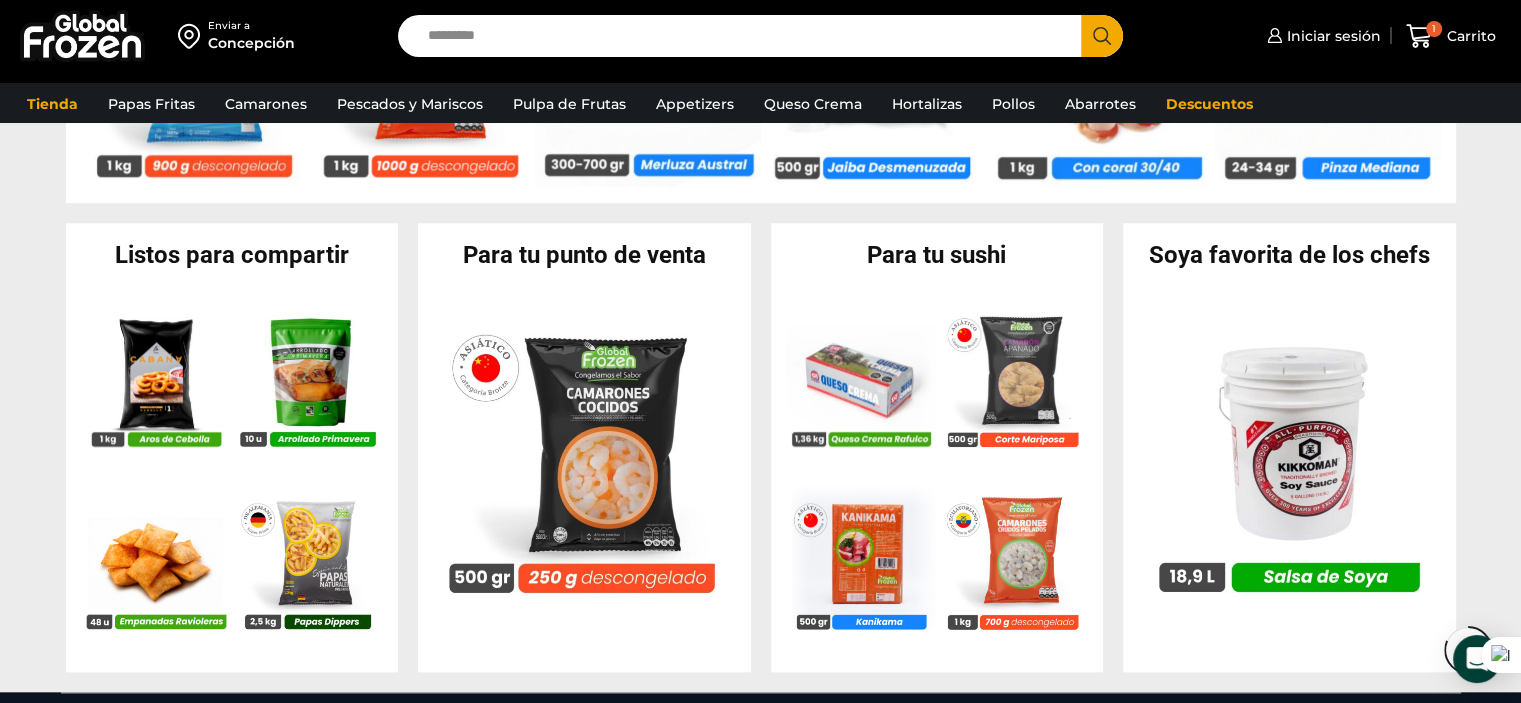 scroll, scrollTop: 1800, scrollLeft: 0, axis: vertical 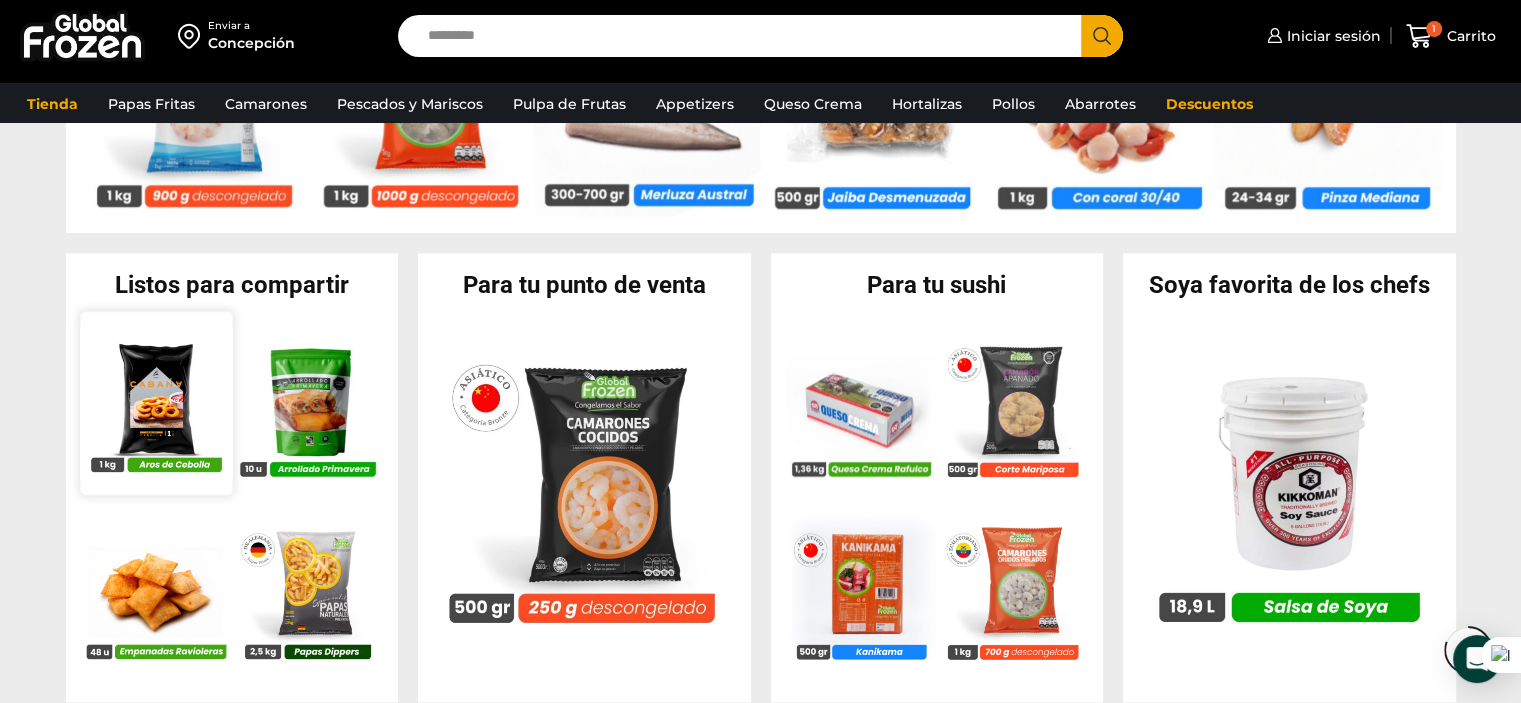 click at bounding box center [156, 403] 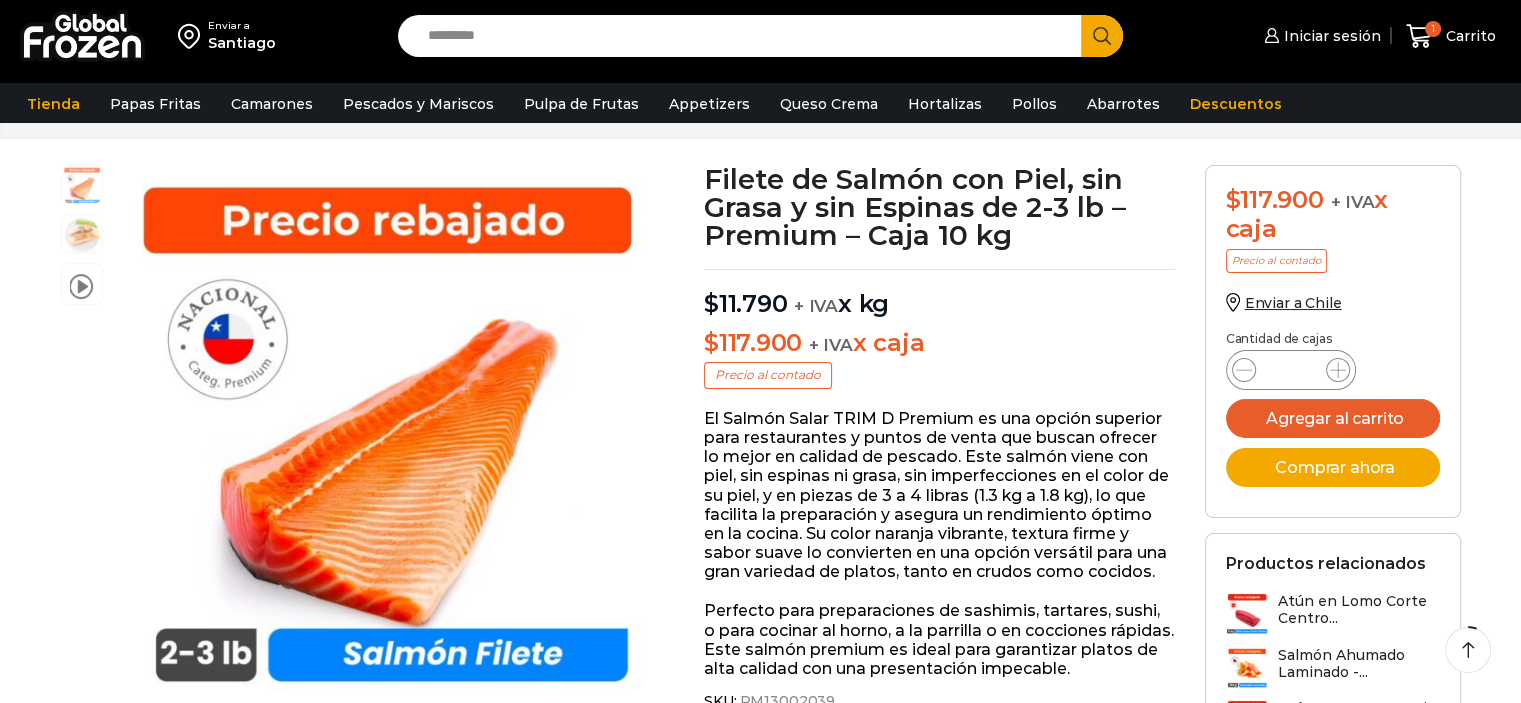 scroll, scrollTop: 100, scrollLeft: 0, axis: vertical 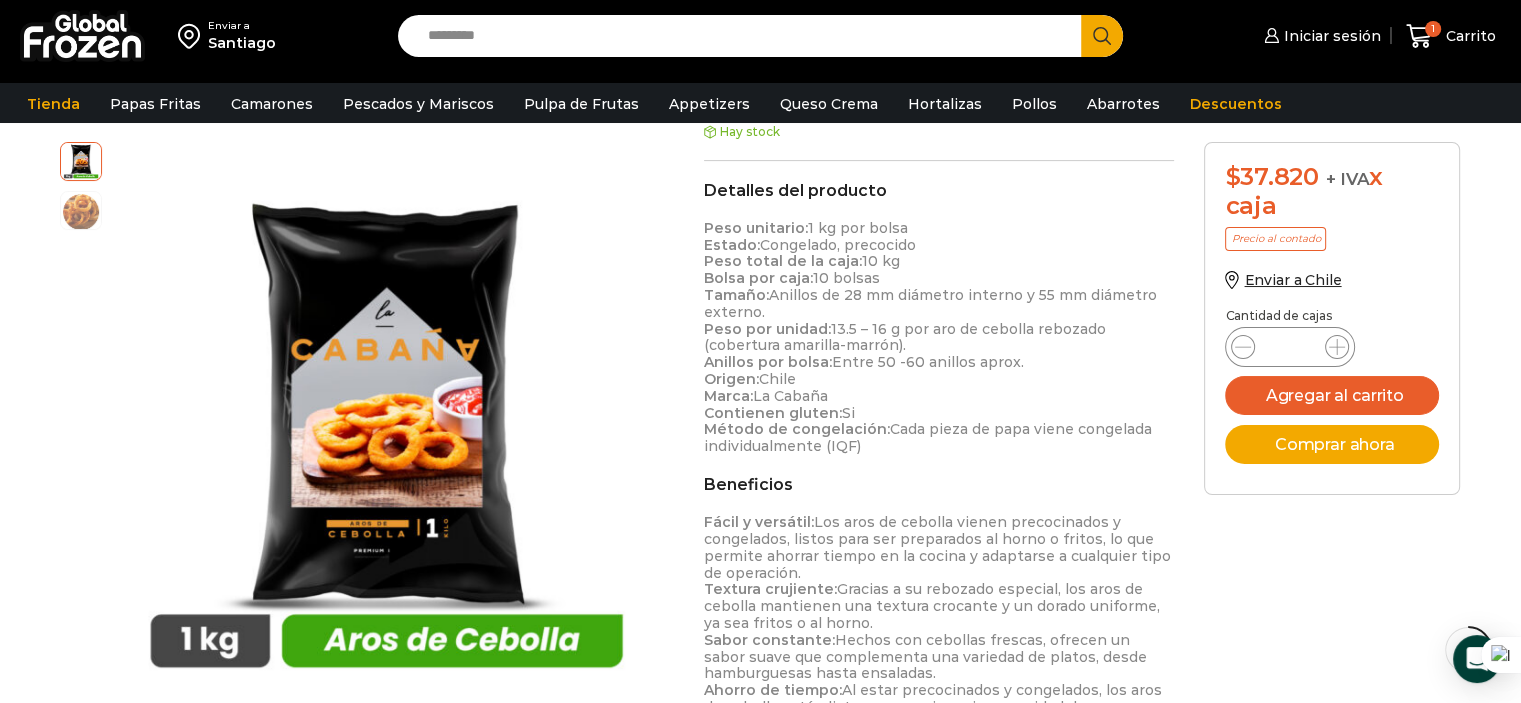 click on "$ 37.820    + IVA  x caja
Precio al contado
Enviar a Chile
Cantidad de cajas
Aros de Cebolla - Formato 1 kg - Caja 10 kg cantidad
*
Agregar al carrito
Comprar ahora" at bounding box center (1332, 326) 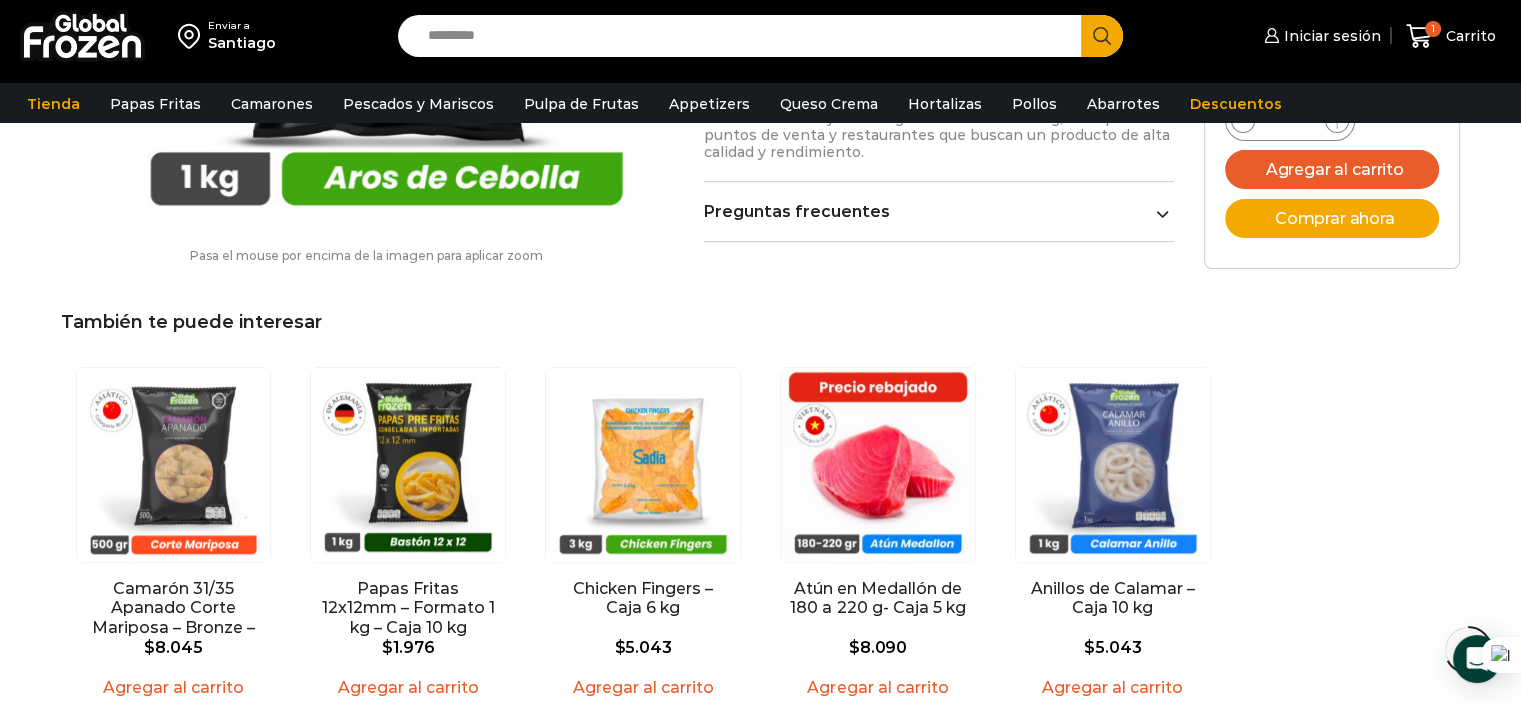 scroll, scrollTop: 1316, scrollLeft: 0, axis: vertical 